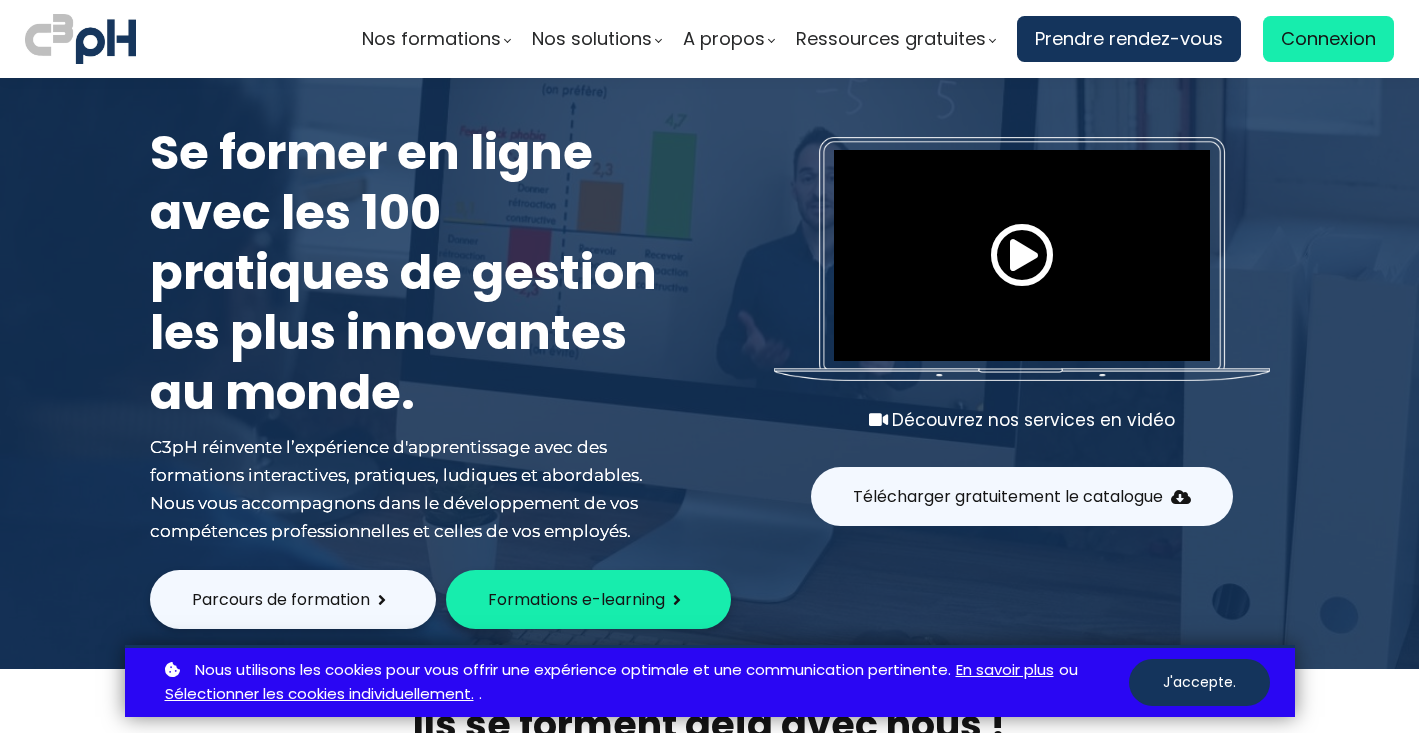 scroll, scrollTop: 0, scrollLeft: 0, axis: both 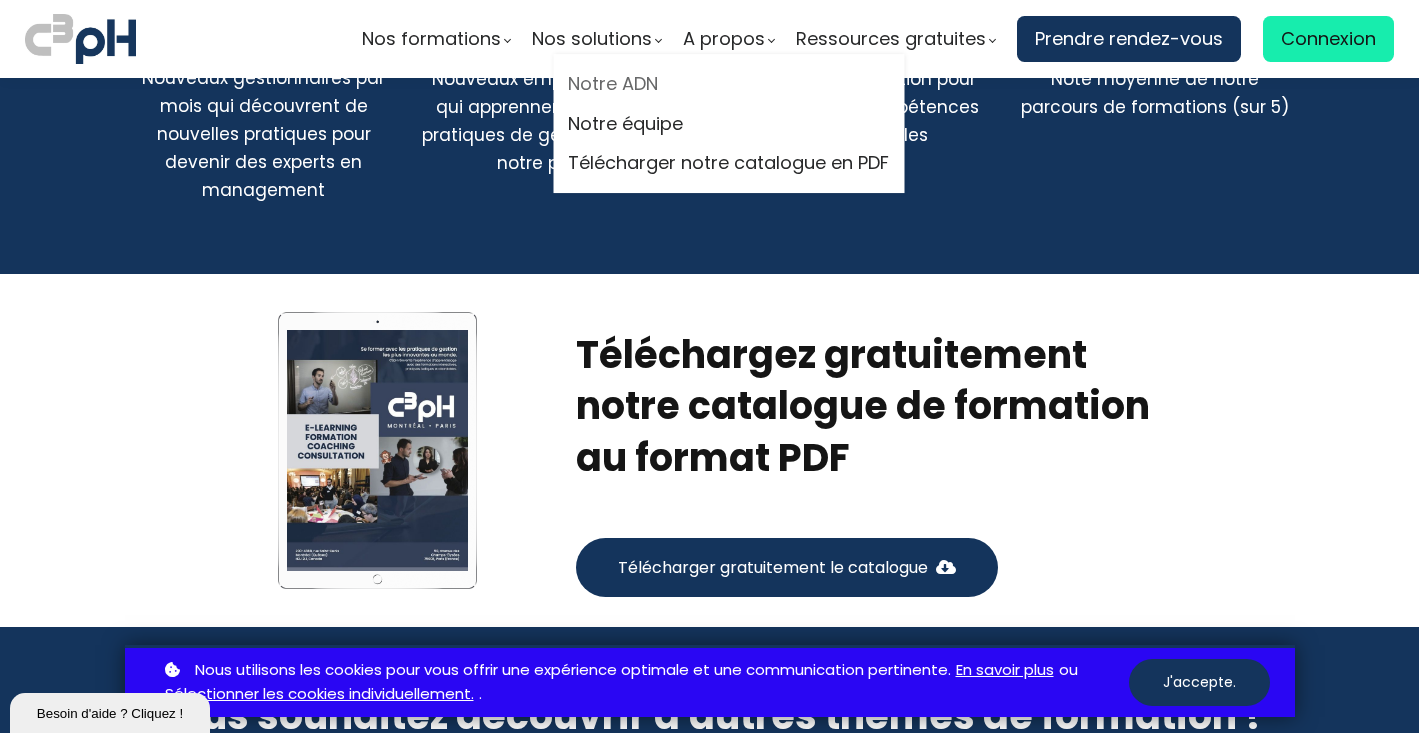 click on "Notre ADN" at bounding box center [728, 84] 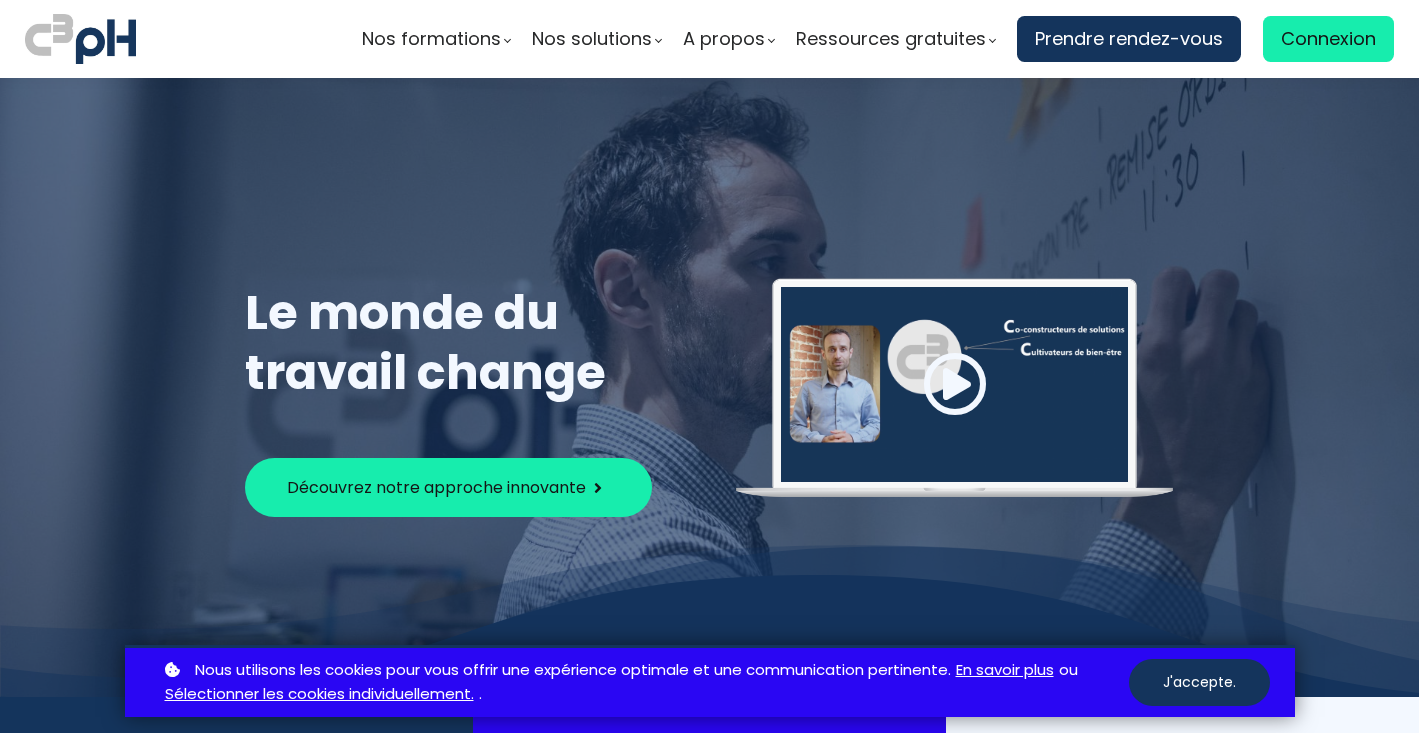scroll, scrollTop: 0, scrollLeft: 0, axis: both 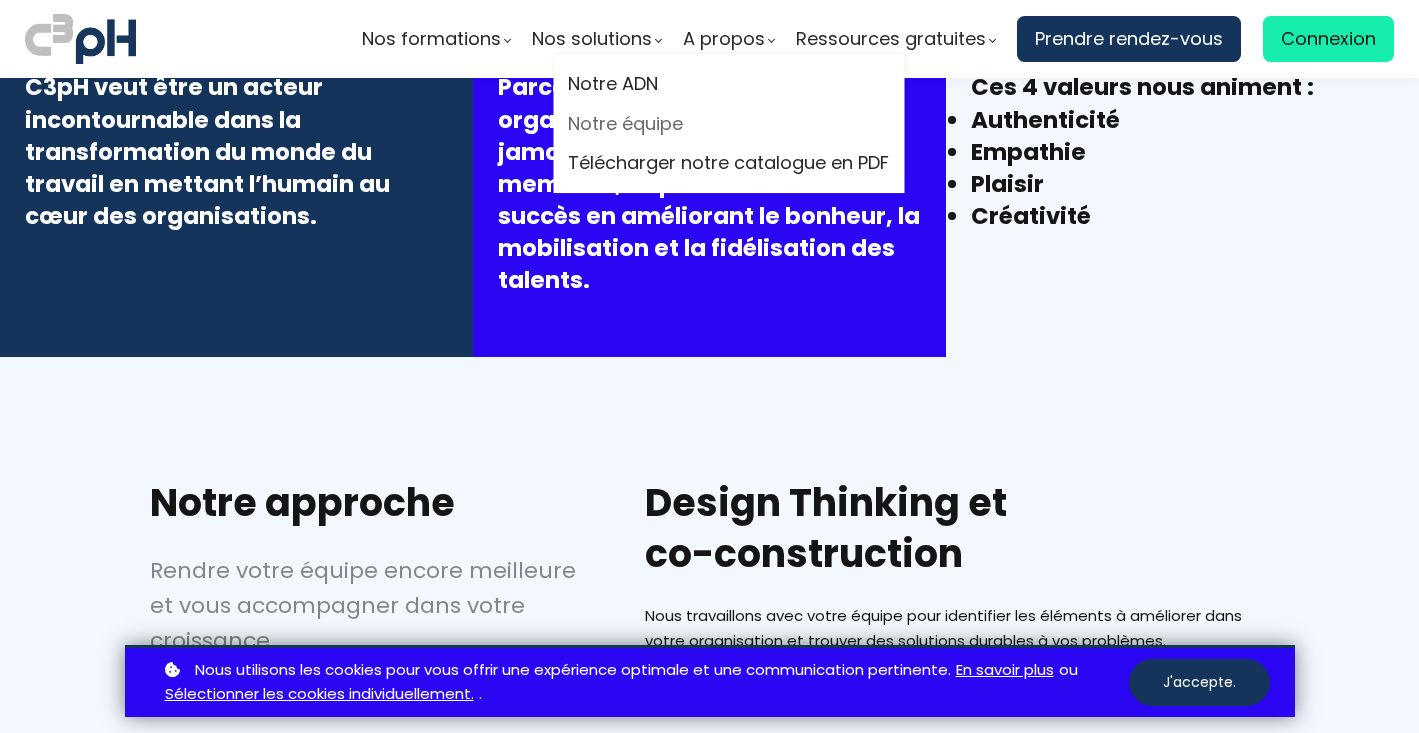 click on "Notre équipe" at bounding box center (728, 124) 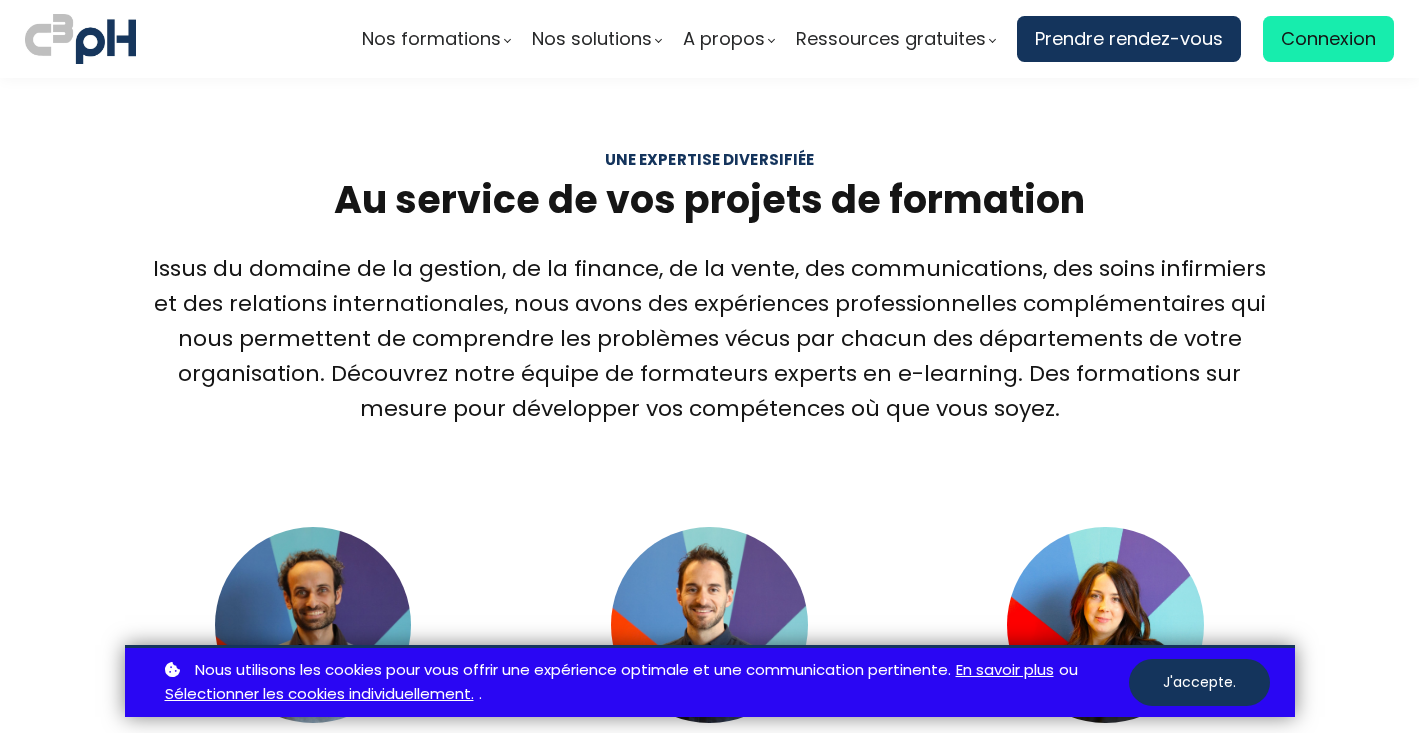 scroll, scrollTop: 0, scrollLeft: 0, axis: both 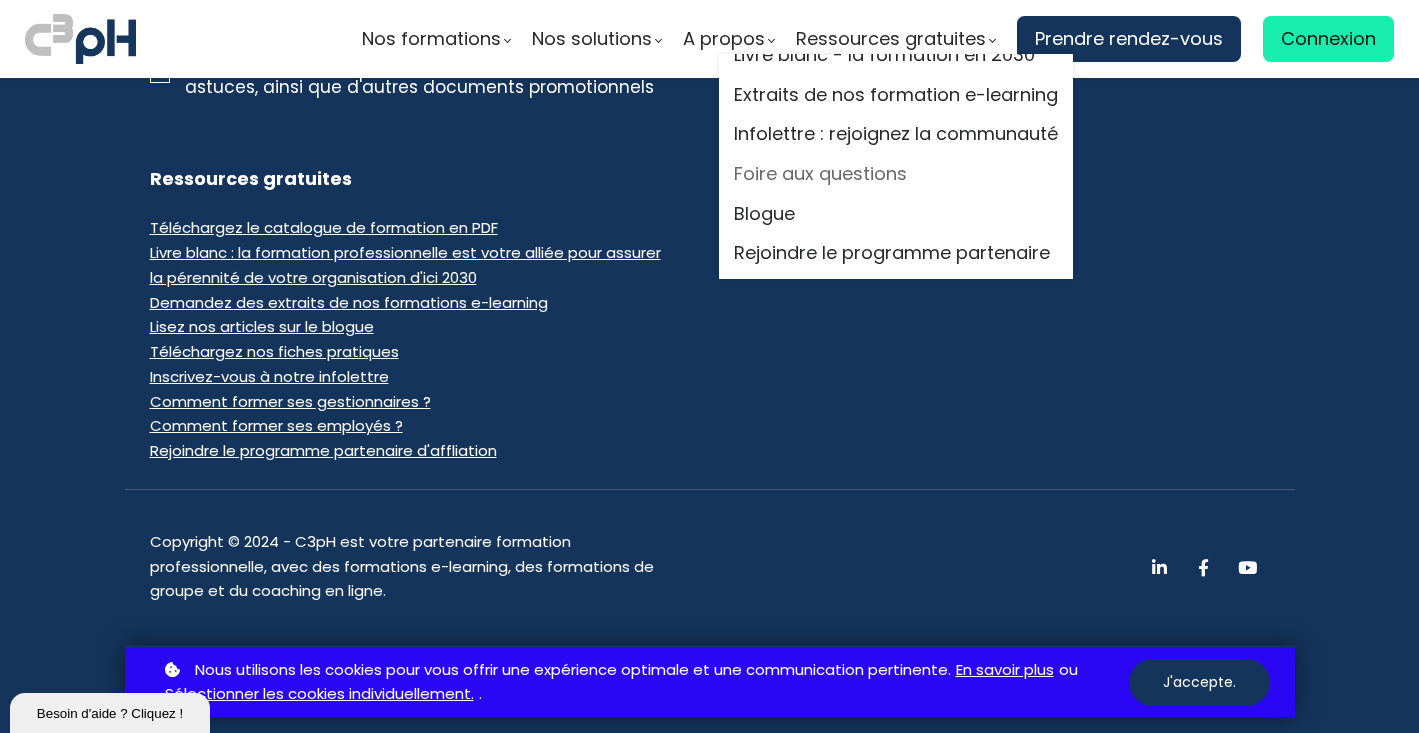 click on "Foire aux questions" at bounding box center (896, 174) 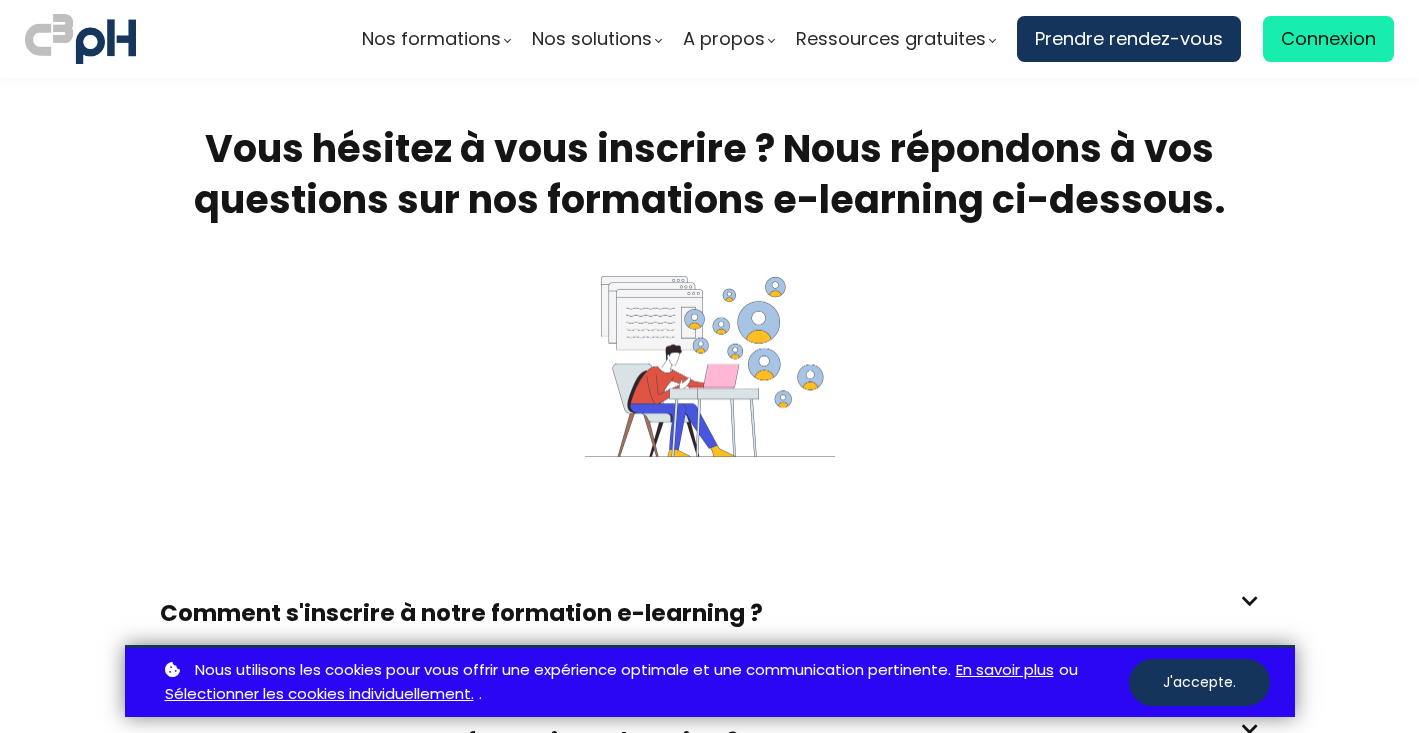 scroll, scrollTop: 0, scrollLeft: 0, axis: both 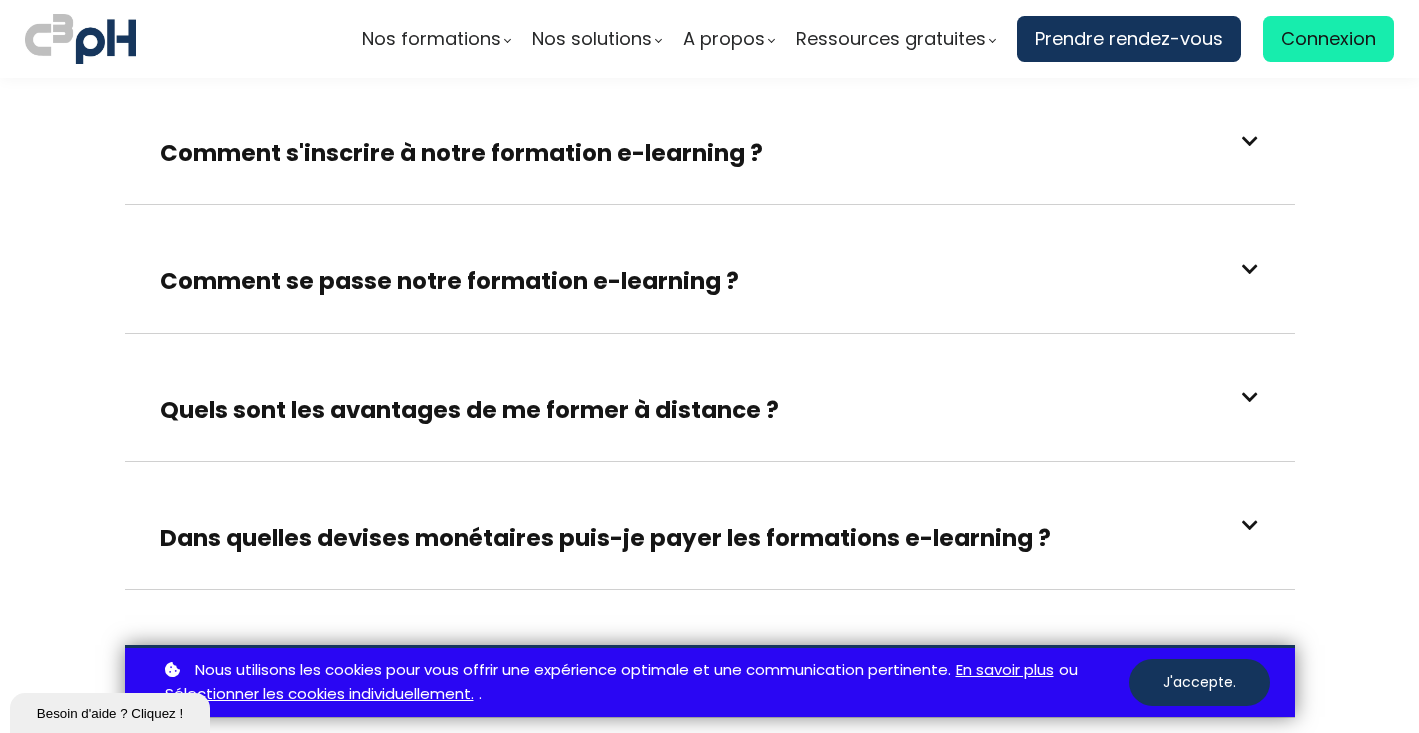 click on "Comment se passe notre formation e-learning ?" at bounding box center [449, 281] 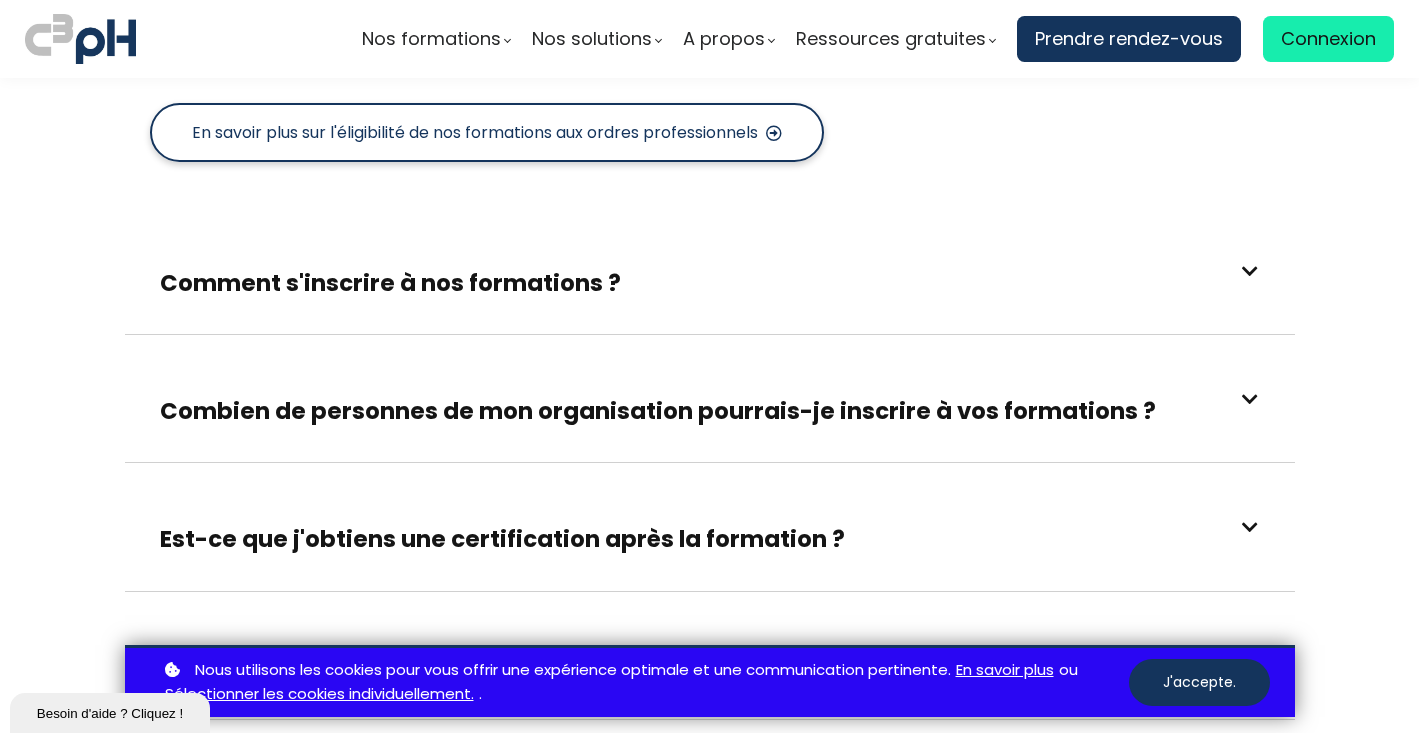 scroll, scrollTop: 3082, scrollLeft: 0, axis: vertical 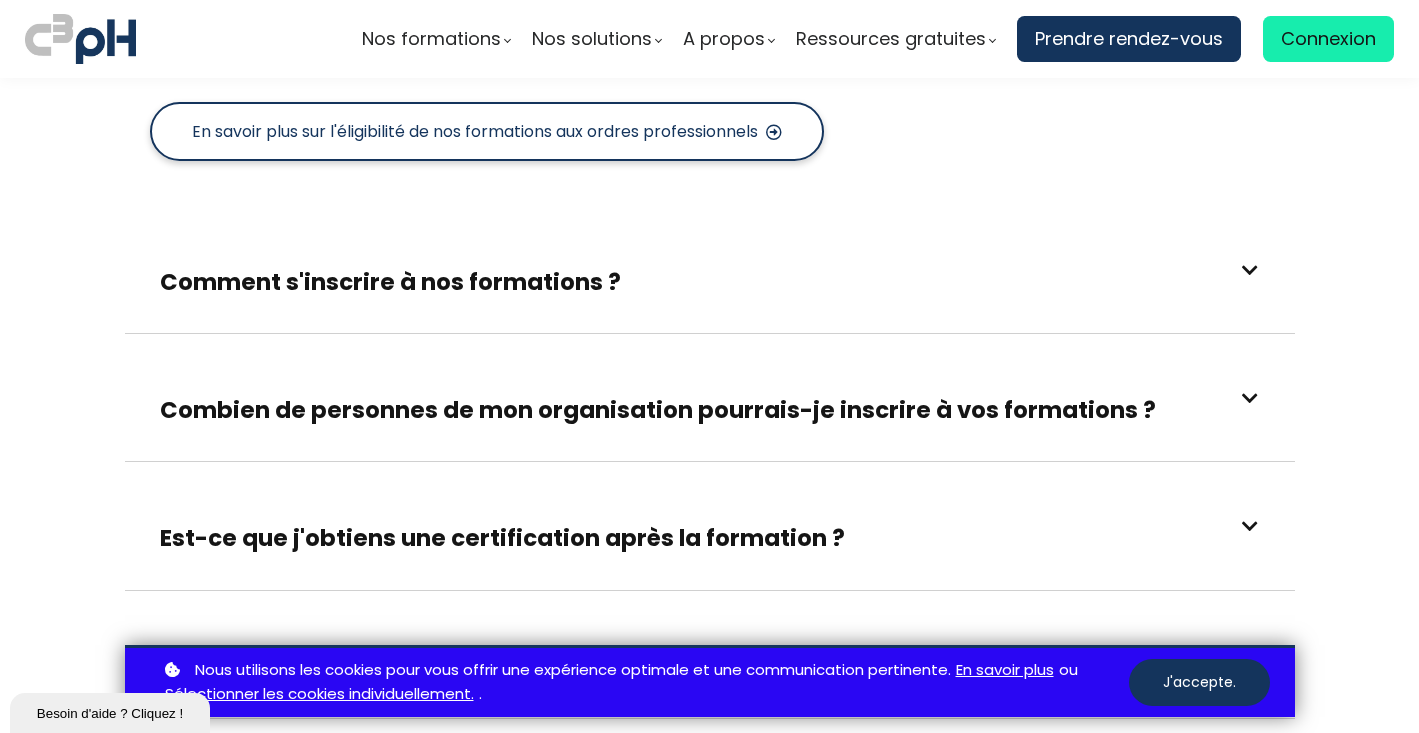 click on "Combien de personnes de mon organisation pourrais-je inscrire à vos formations ?" at bounding box center [658, 410] 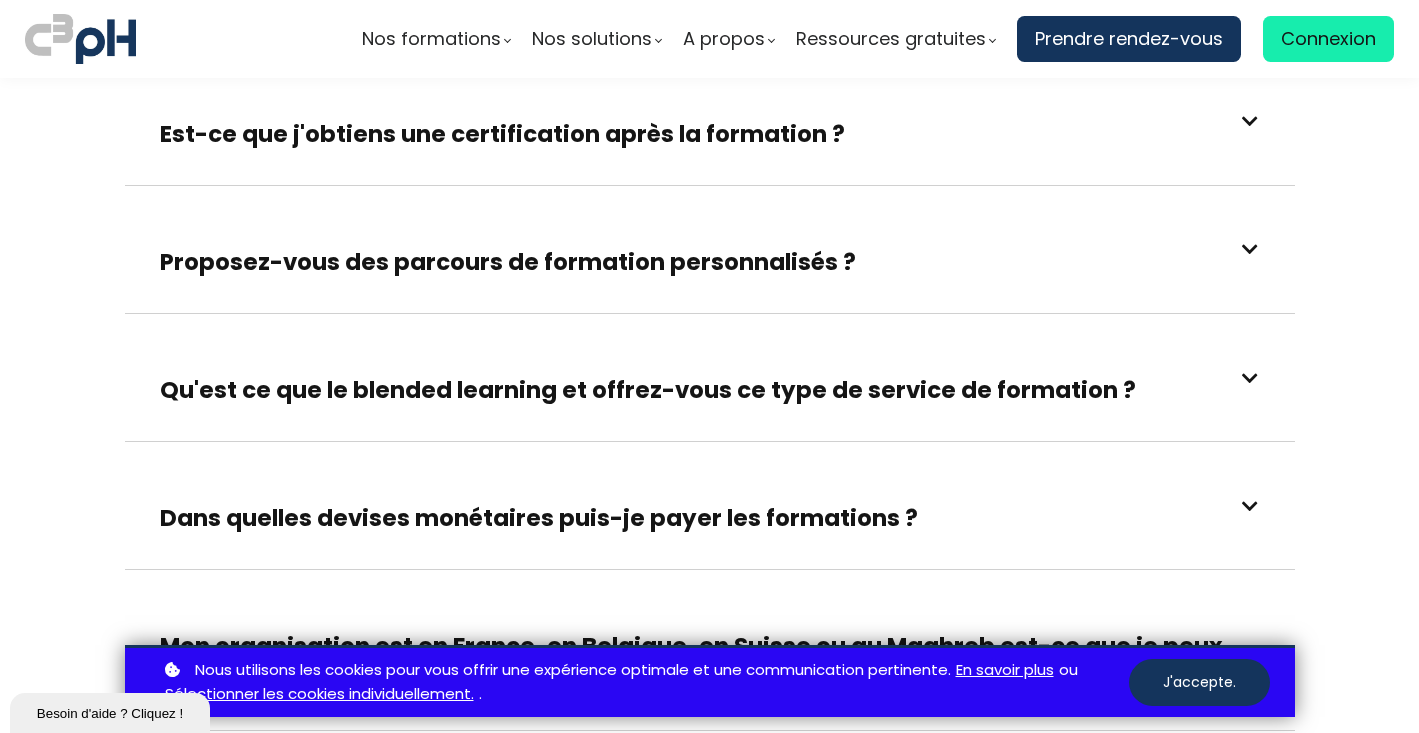 scroll, scrollTop: 3609, scrollLeft: 0, axis: vertical 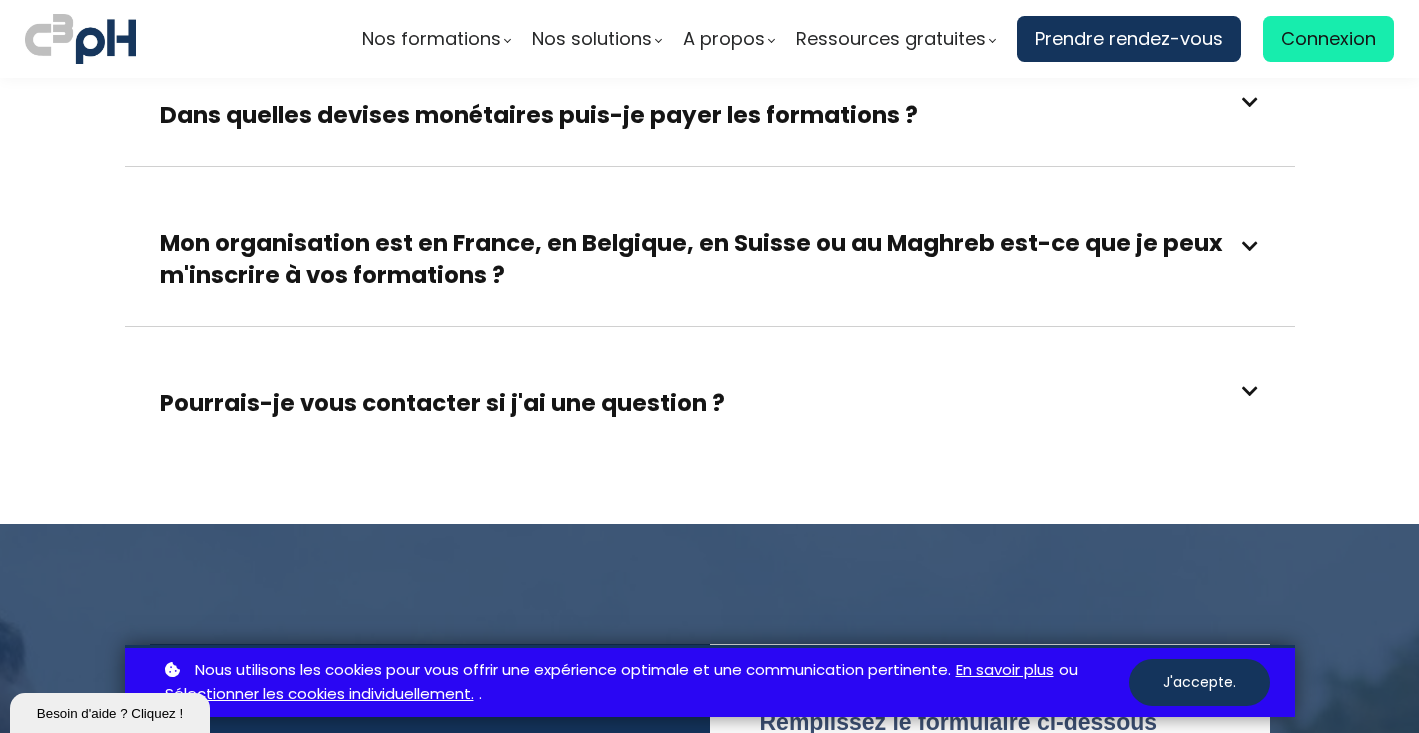 click on "Mon organisation est en France, en Belgique, en Suisse ou au Maghreb est-ce que je peux m'inscrire à vos formations ?" at bounding box center [701, 259] 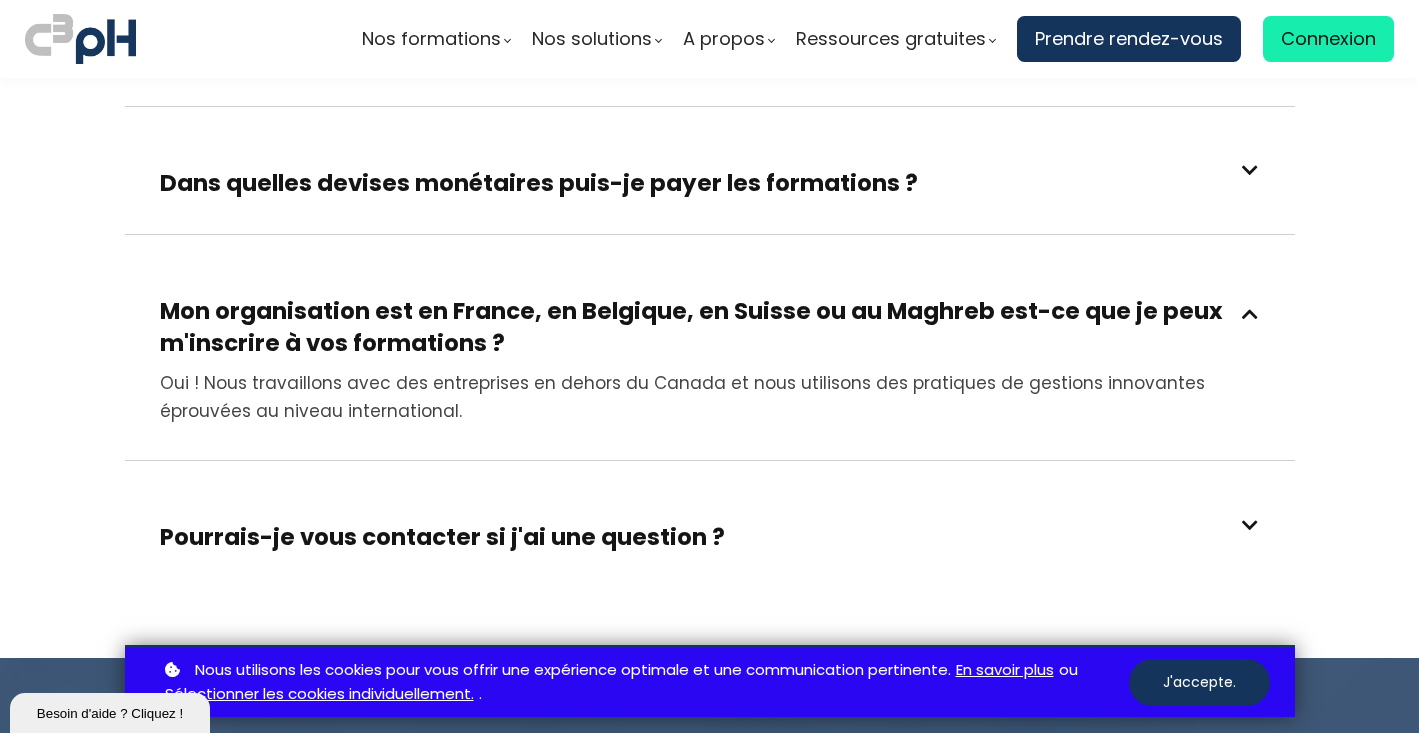 scroll, scrollTop: 4163, scrollLeft: 0, axis: vertical 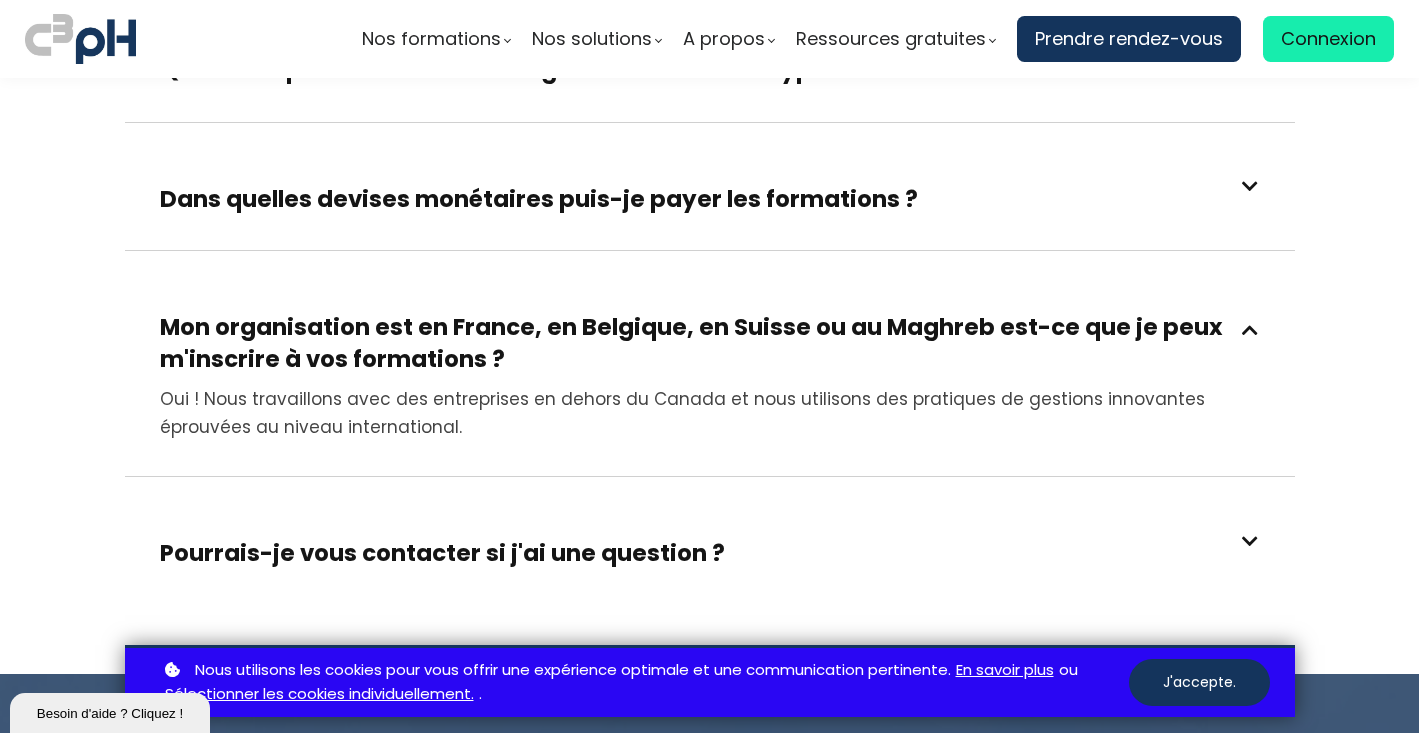 click on "Dans quelles devises monétaires puis-je payer les formations ?" at bounding box center (539, 199) 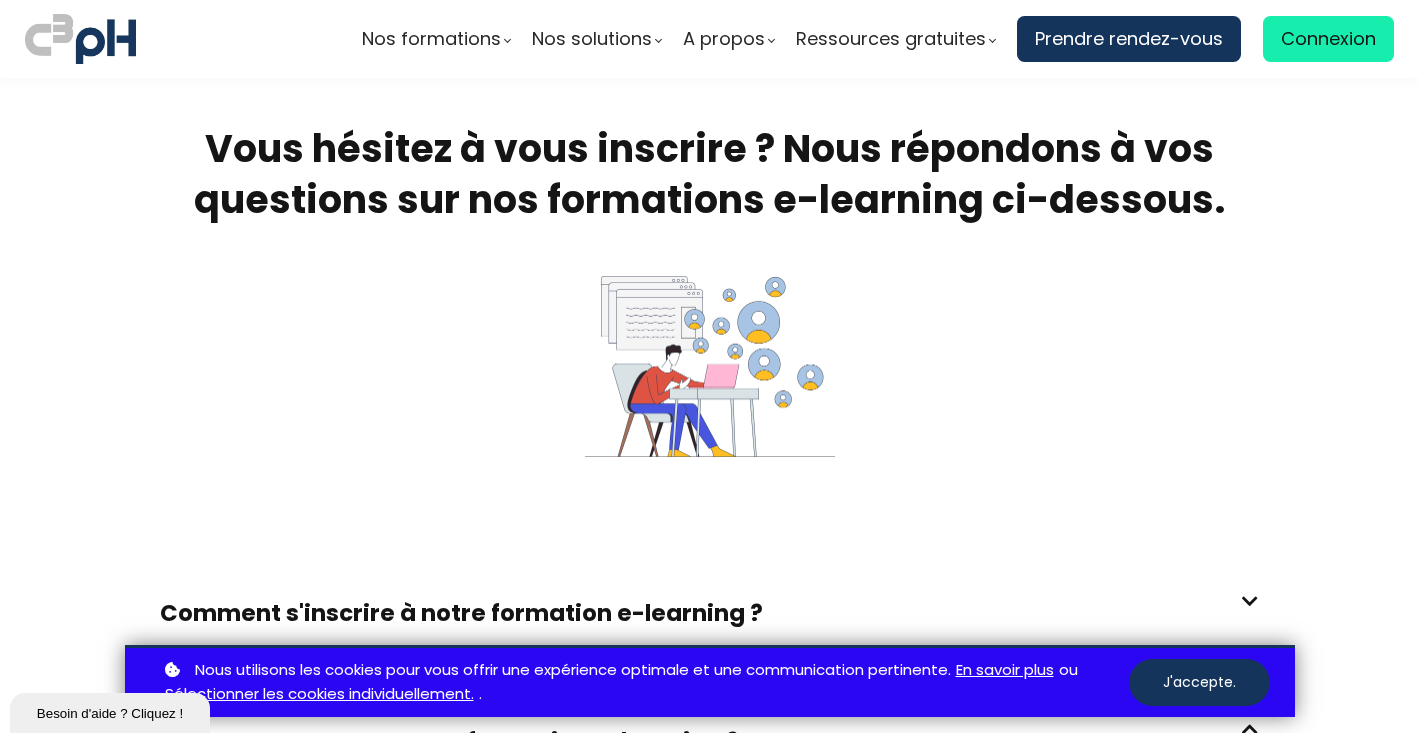 scroll, scrollTop: 0, scrollLeft: 0, axis: both 